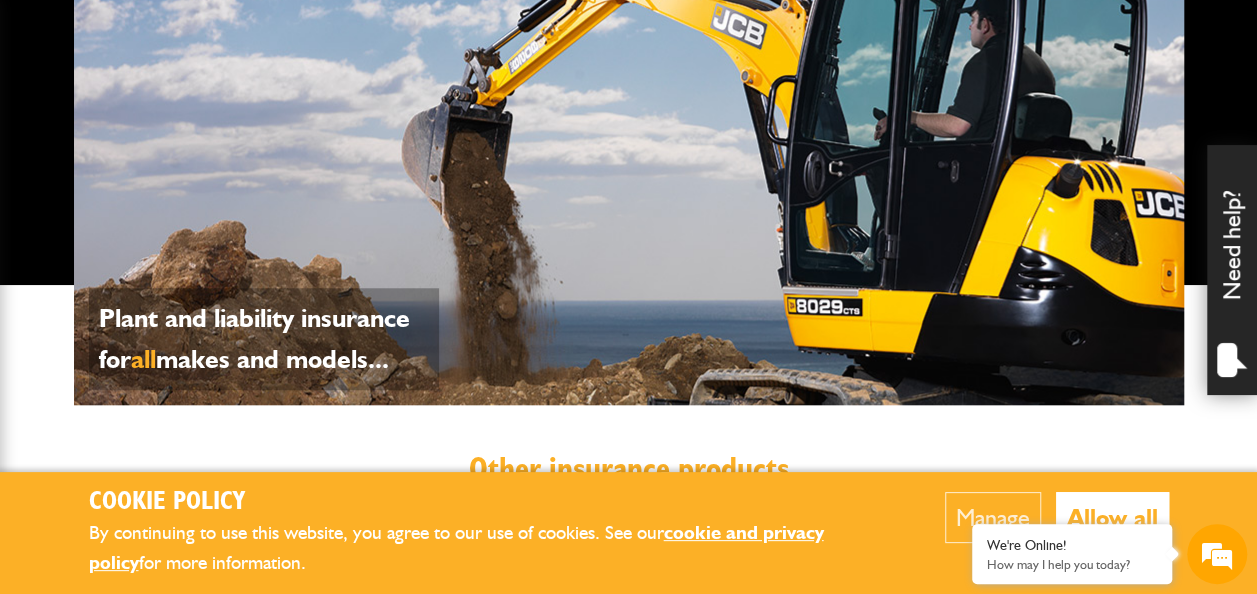 scroll, scrollTop: 800, scrollLeft: 0, axis: vertical 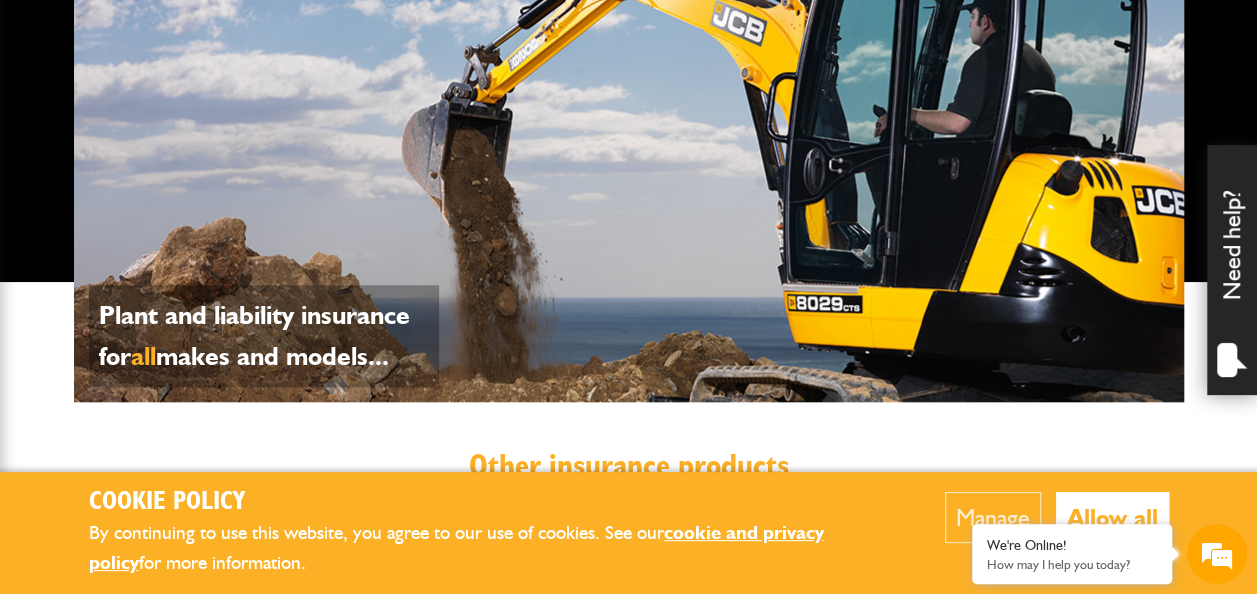 click on "Manage" at bounding box center (993, 517) 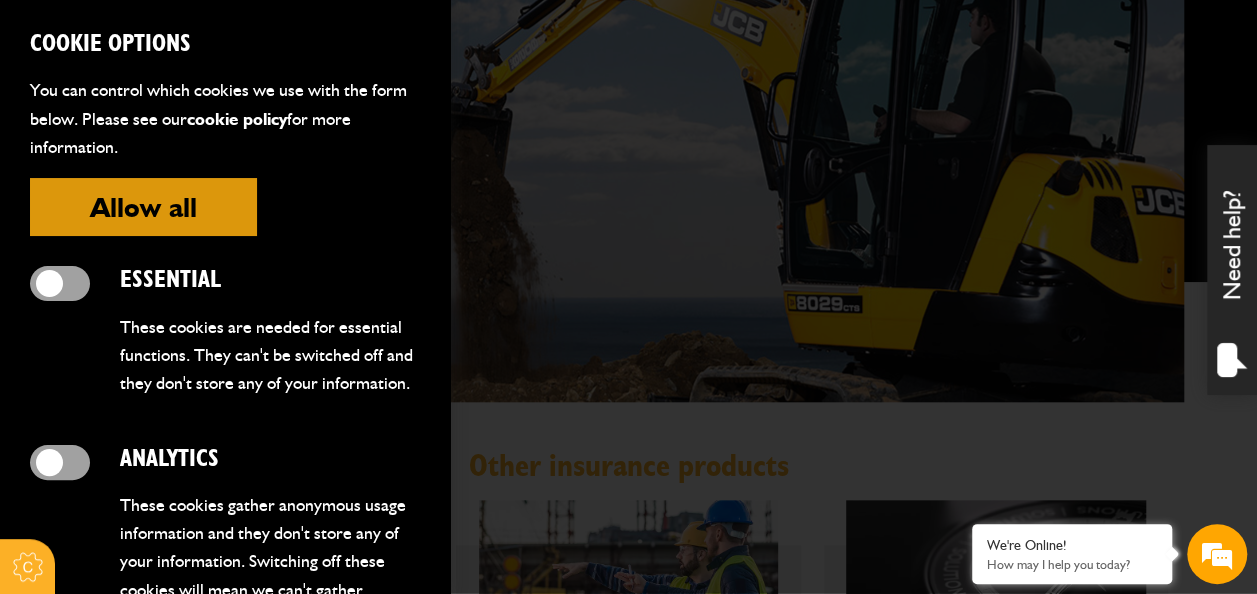 scroll, scrollTop: 0, scrollLeft: 0, axis: both 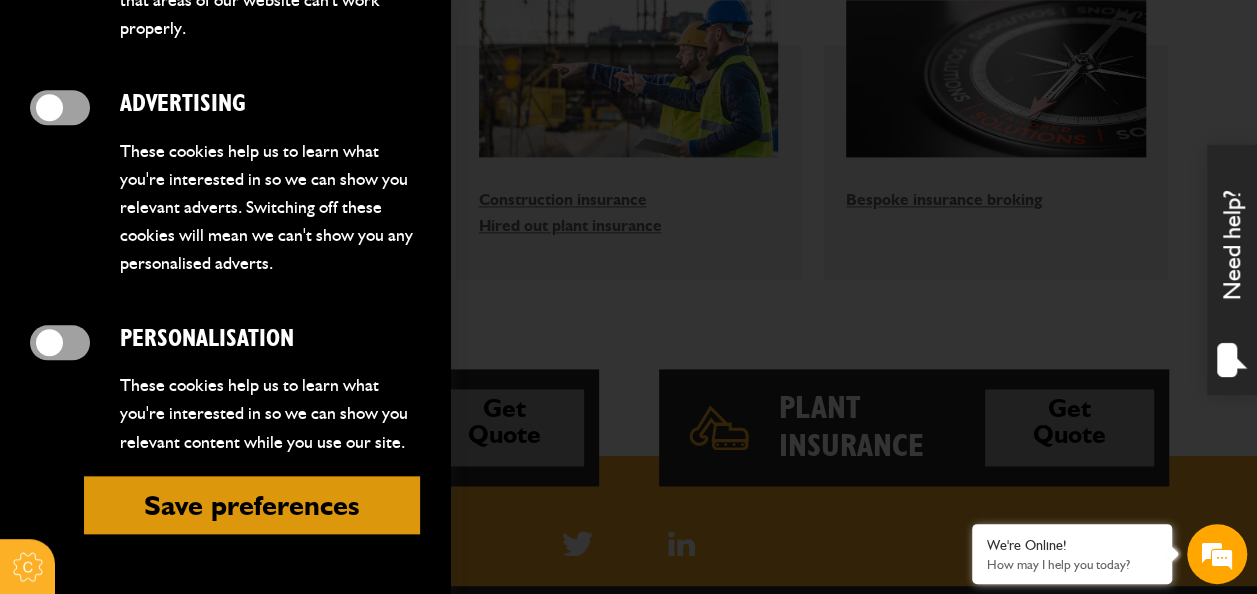 click on "Save preferences" at bounding box center (252, 505) 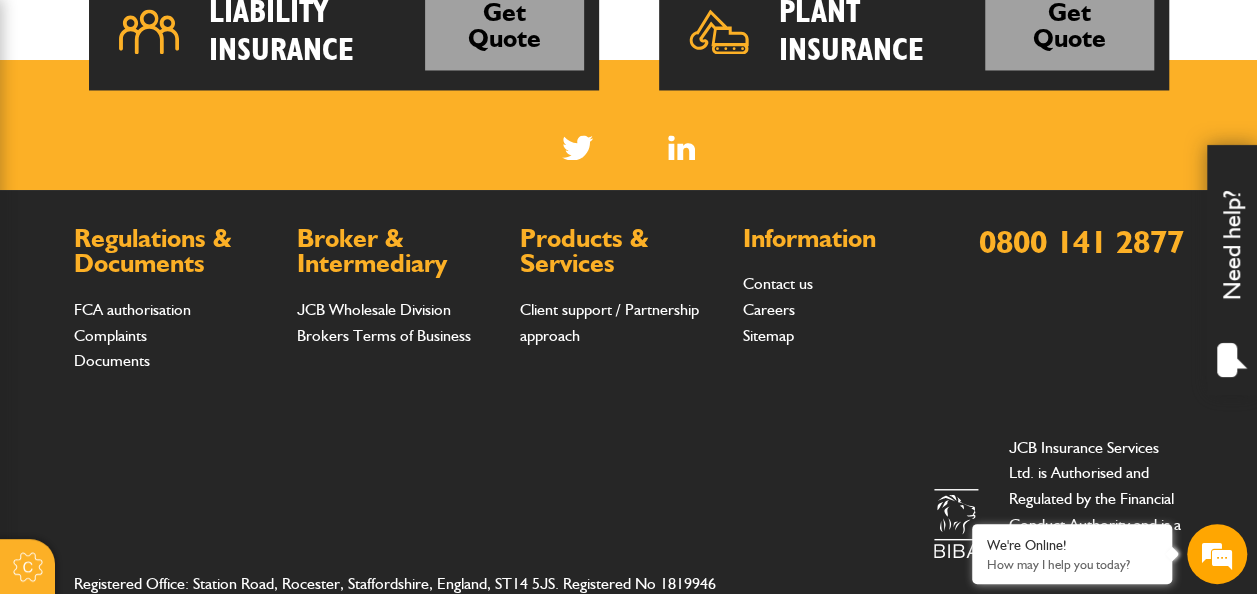 scroll, scrollTop: 1700, scrollLeft: 0, axis: vertical 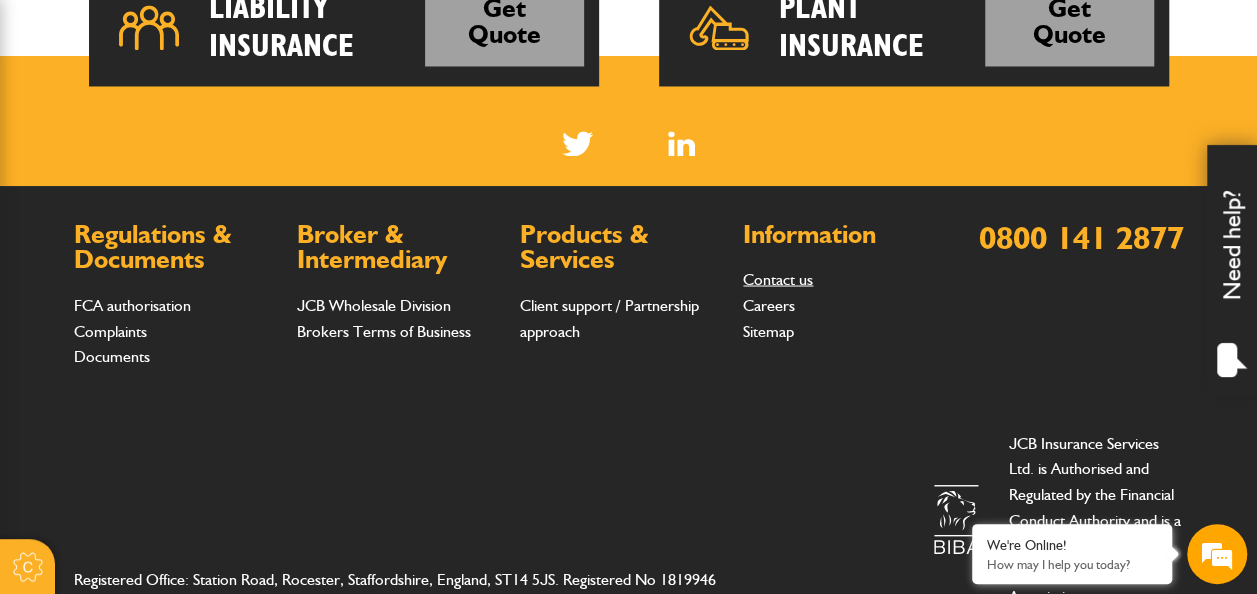 click on "Contact us" at bounding box center (778, 278) 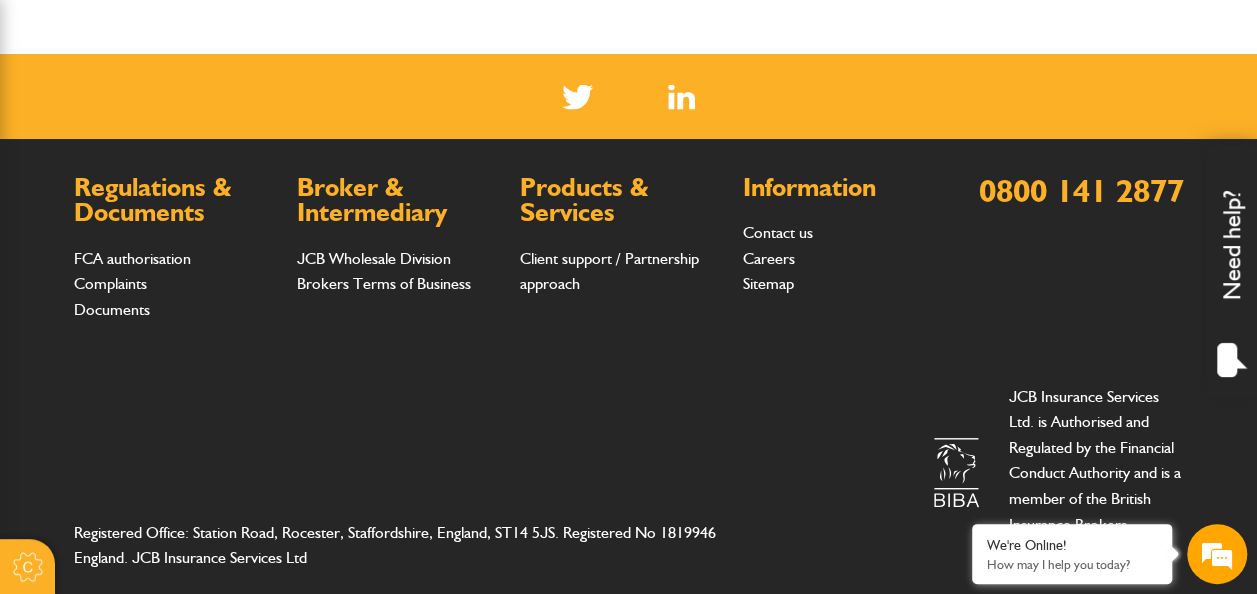 scroll, scrollTop: 1888, scrollLeft: 0, axis: vertical 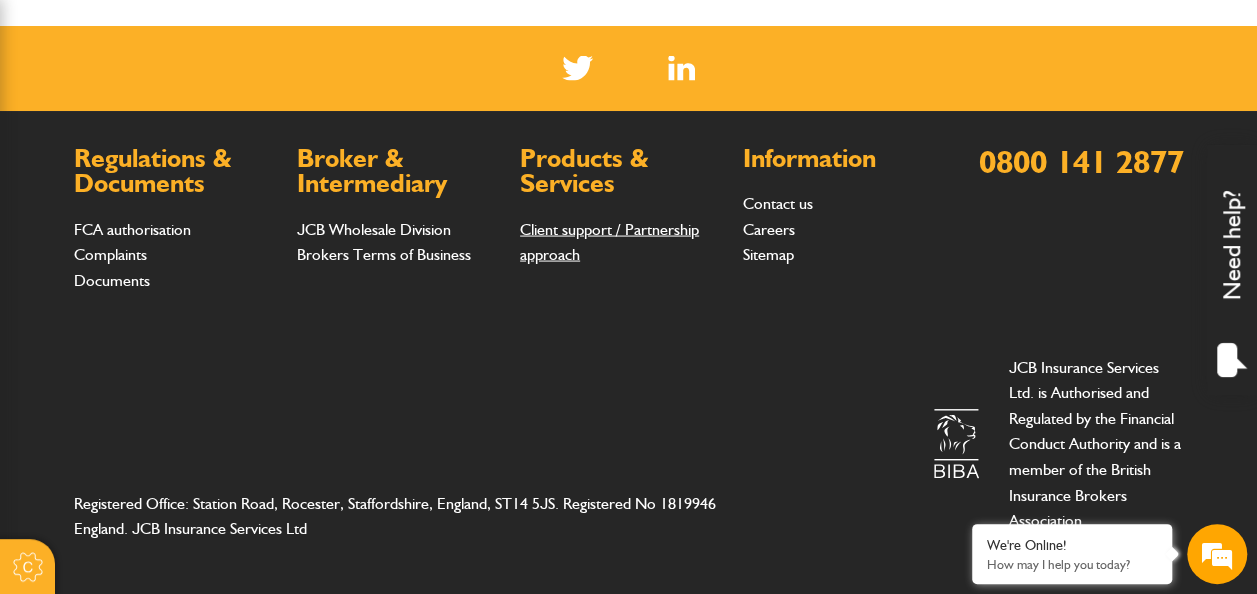 click on "Client support / Partnership approach" at bounding box center (609, 242) 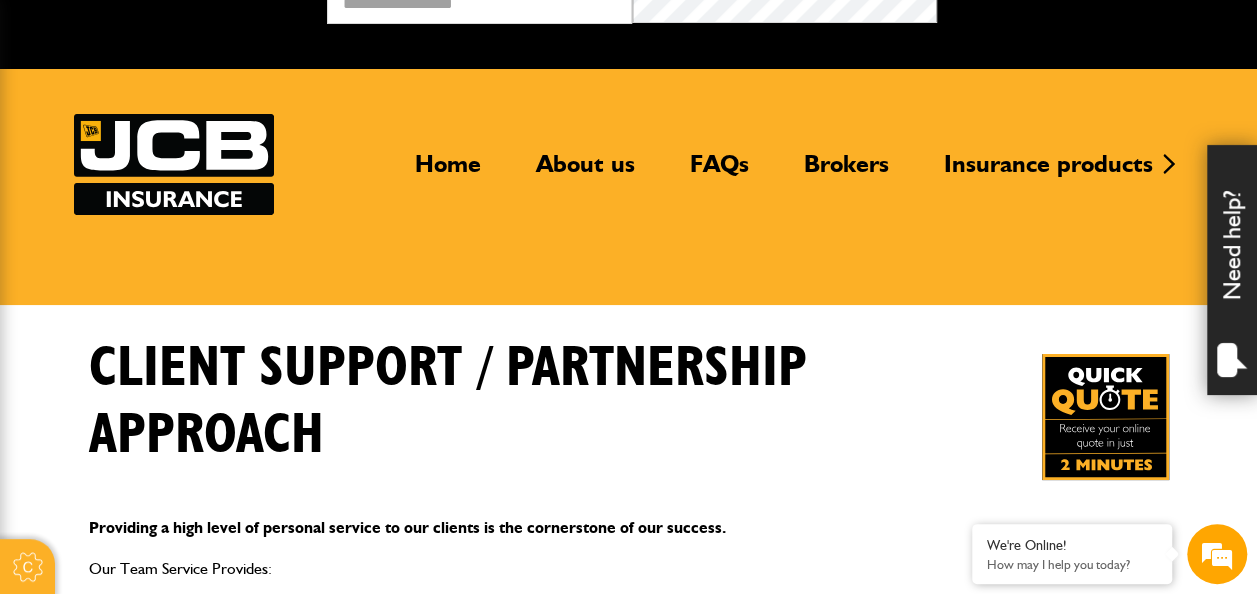 scroll, scrollTop: 0, scrollLeft: 0, axis: both 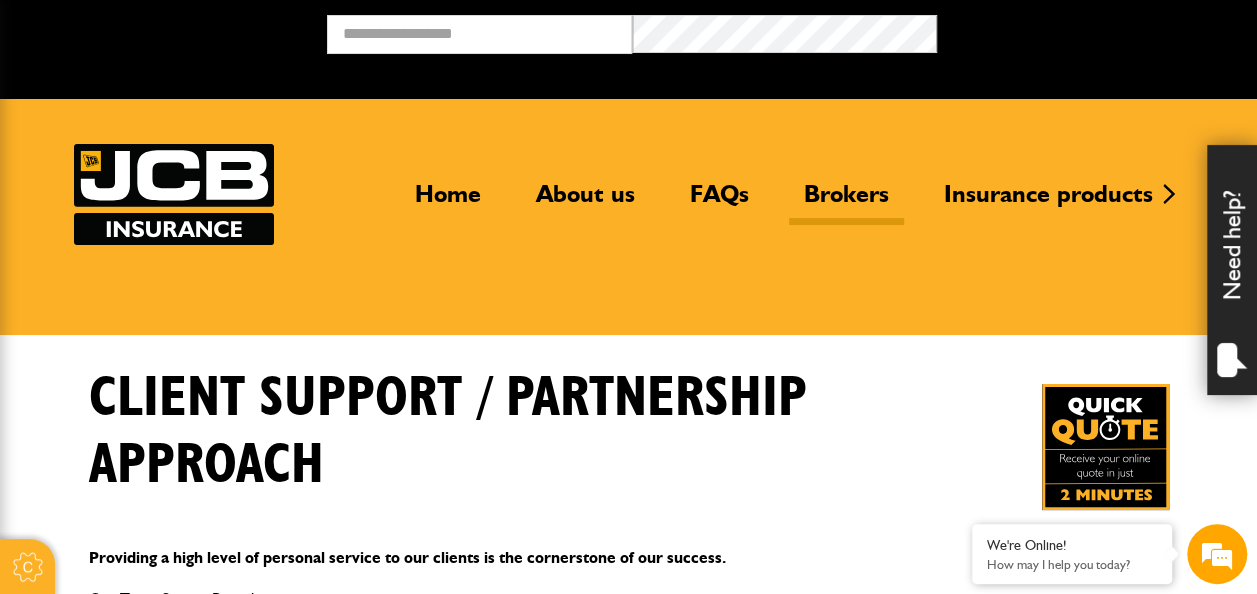 click on "Brokers" at bounding box center [846, 202] 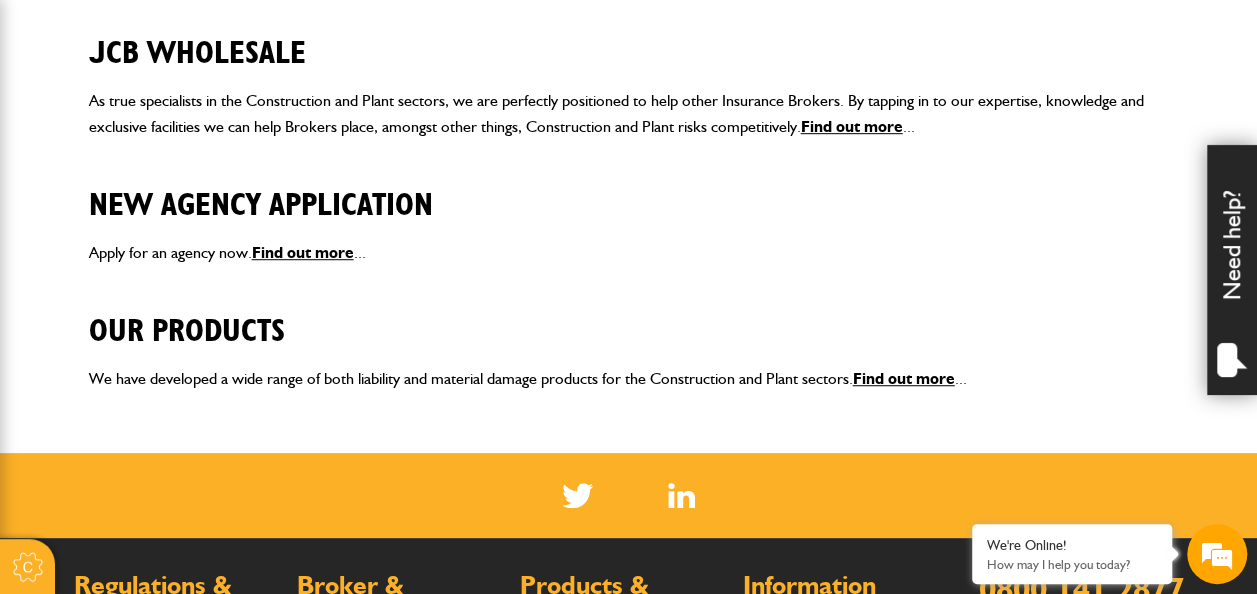 scroll, scrollTop: 600, scrollLeft: 0, axis: vertical 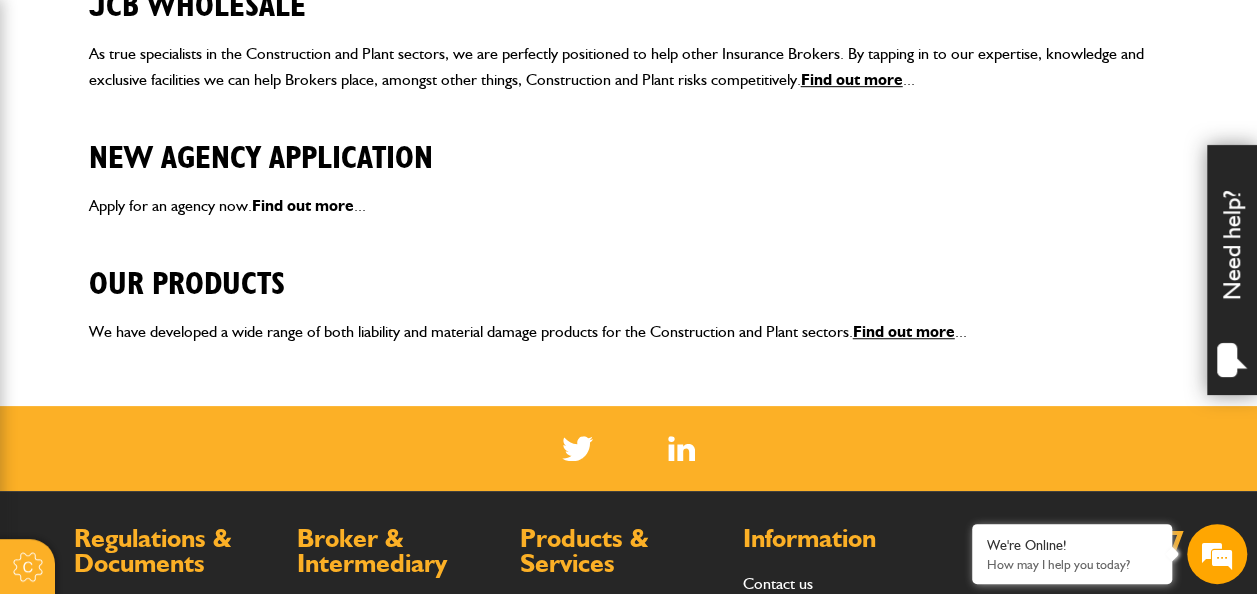 click on "Find out more" at bounding box center (852, 79) 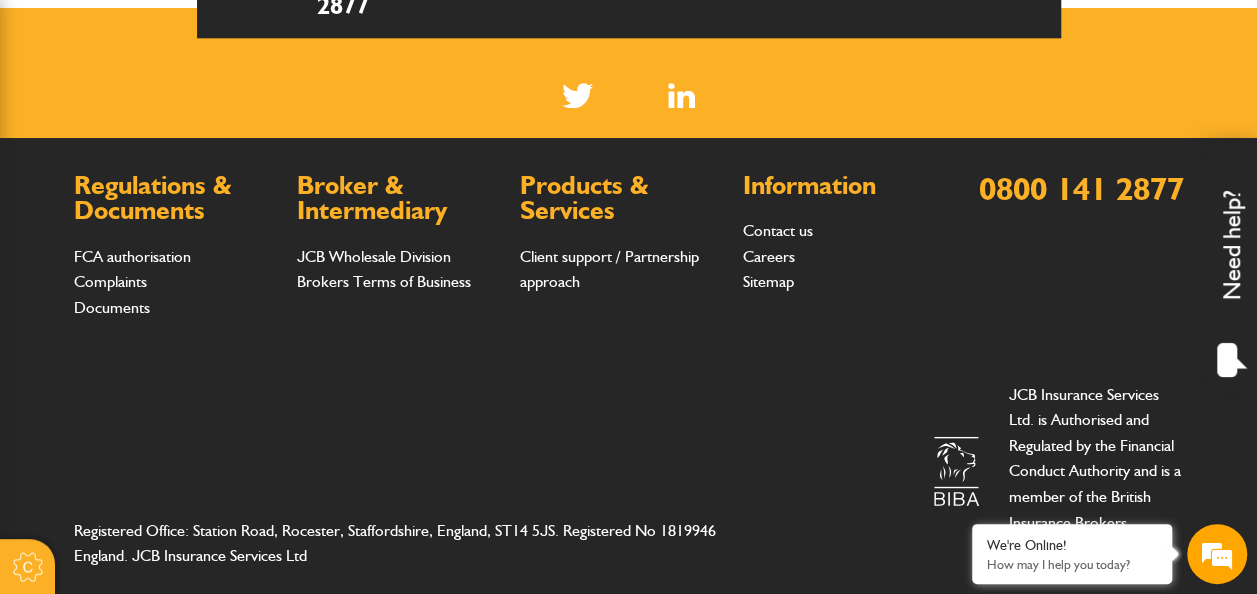 scroll, scrollTop: 1181, scrollLeft: 0, axis: vertical 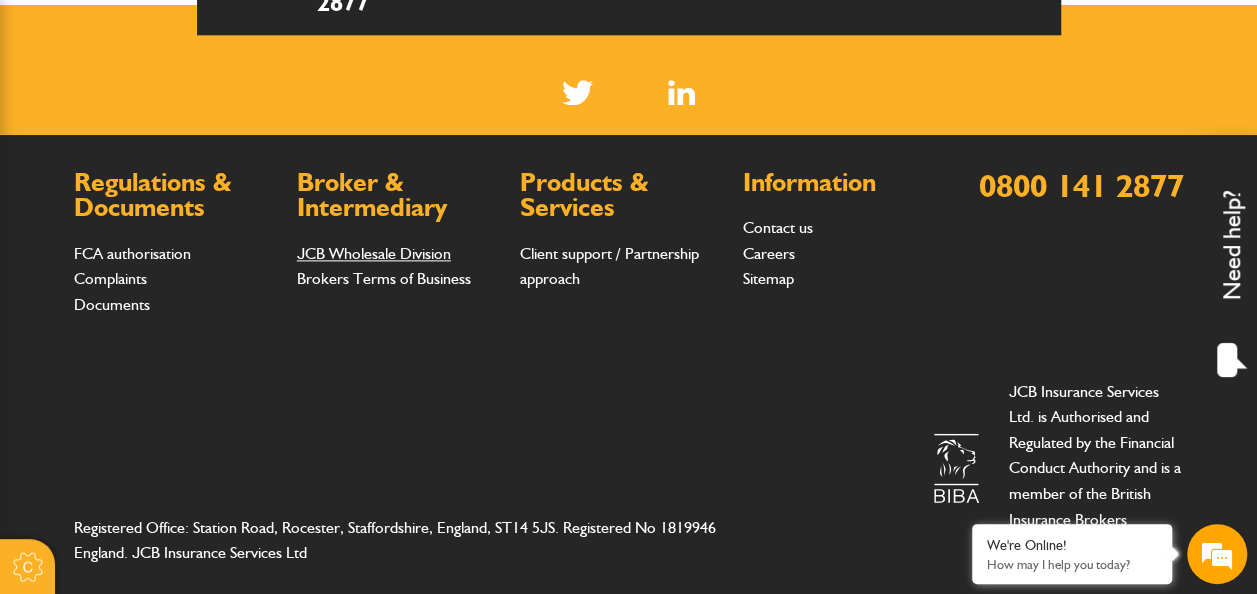 click on "JCB Wholesale Division" at bounding box center [374, 253] 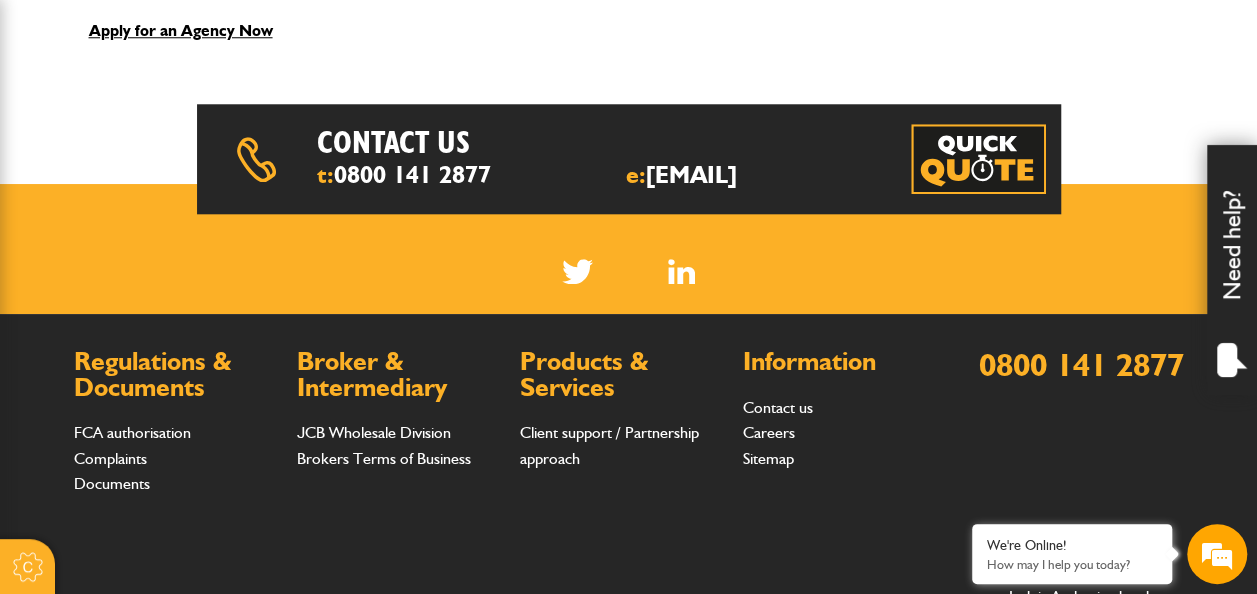 scroll, scrollTop: 1000, scrollLeft: 0, axis: vertical 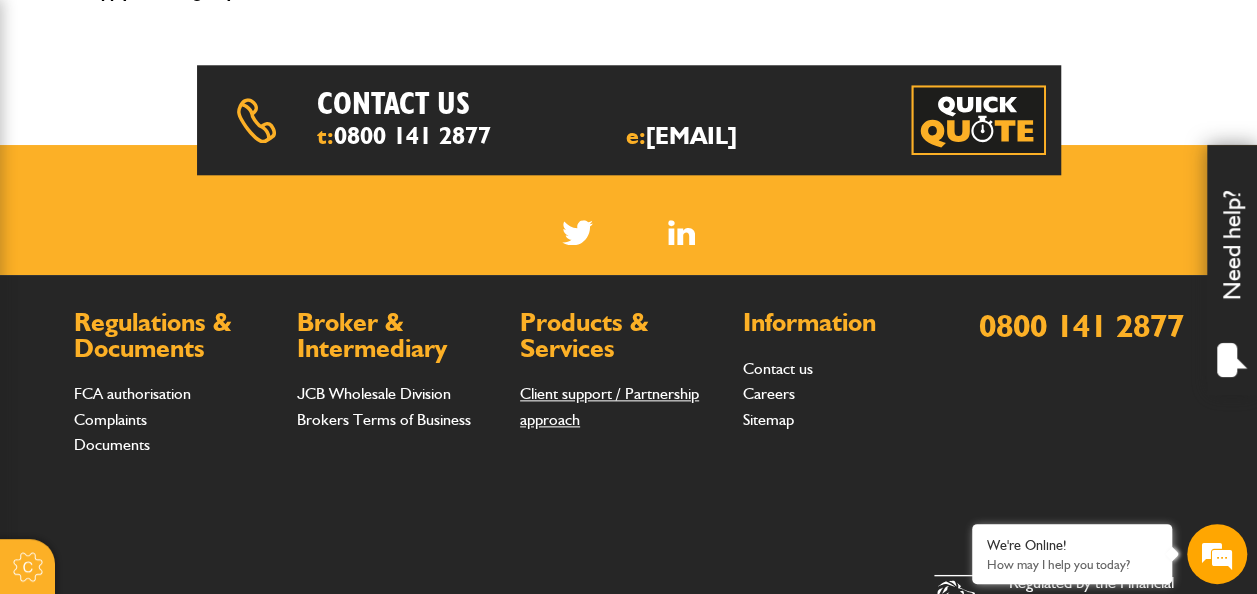 click on "Client support / Partnership approach" at bounding box center [609, 406] 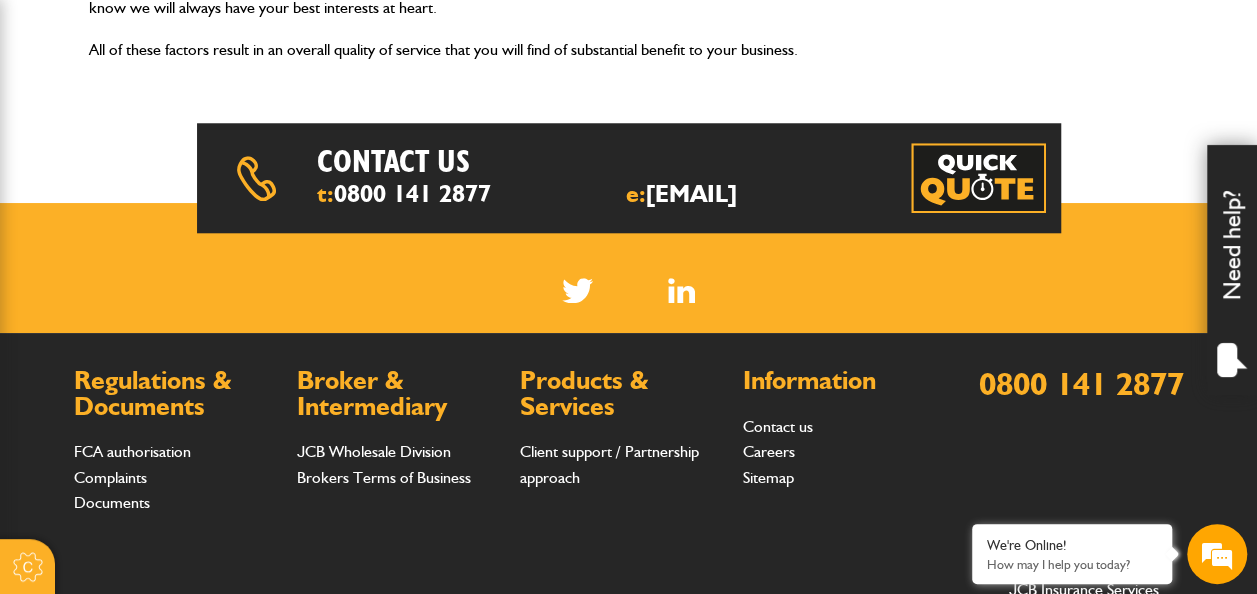 scroll, scrollTop: 900, scrollLeft: 0, axis: vertical 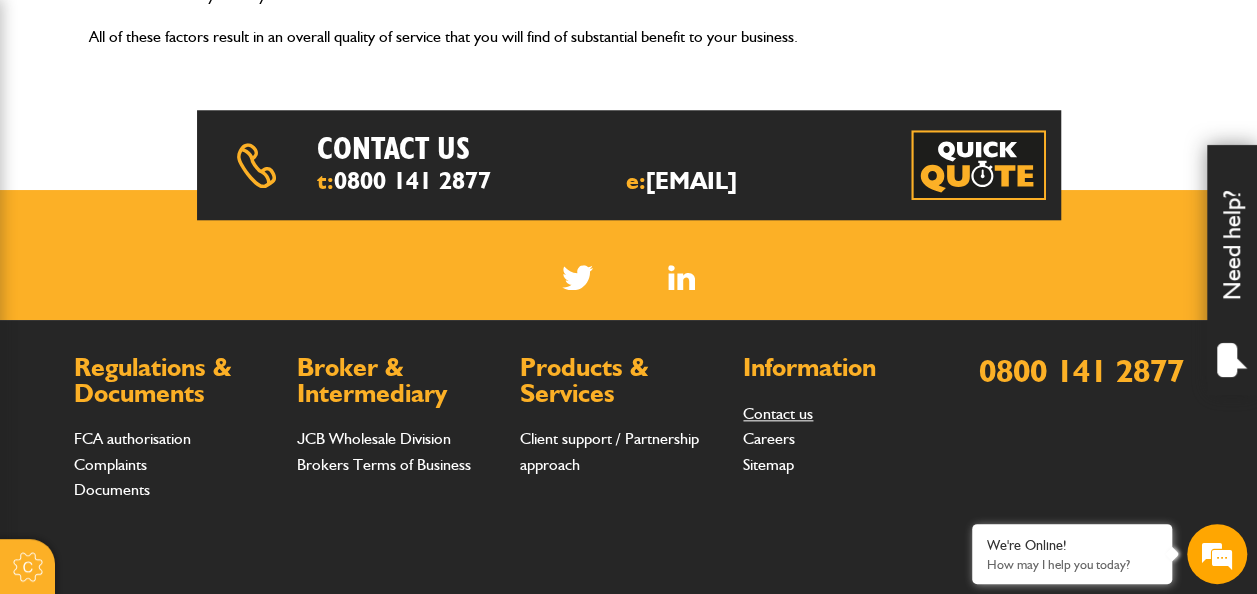 click on "Contact us" at bounding box center [778, 413] 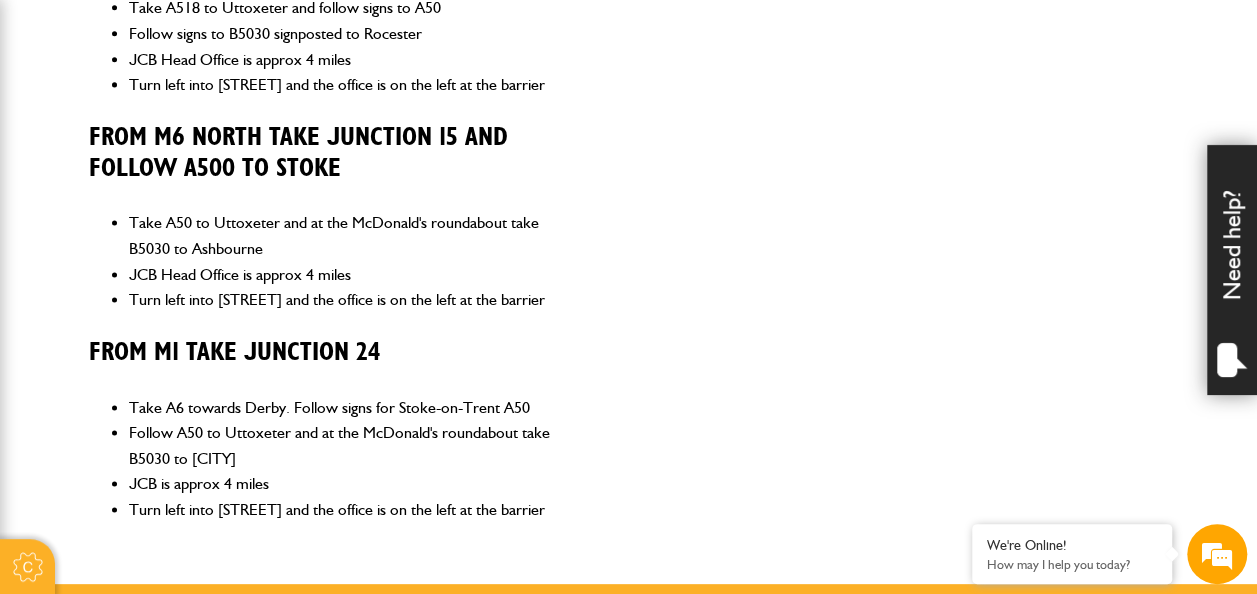 scroll, scrollTop: 1400, scrollLeft: 0, axis: vertical 